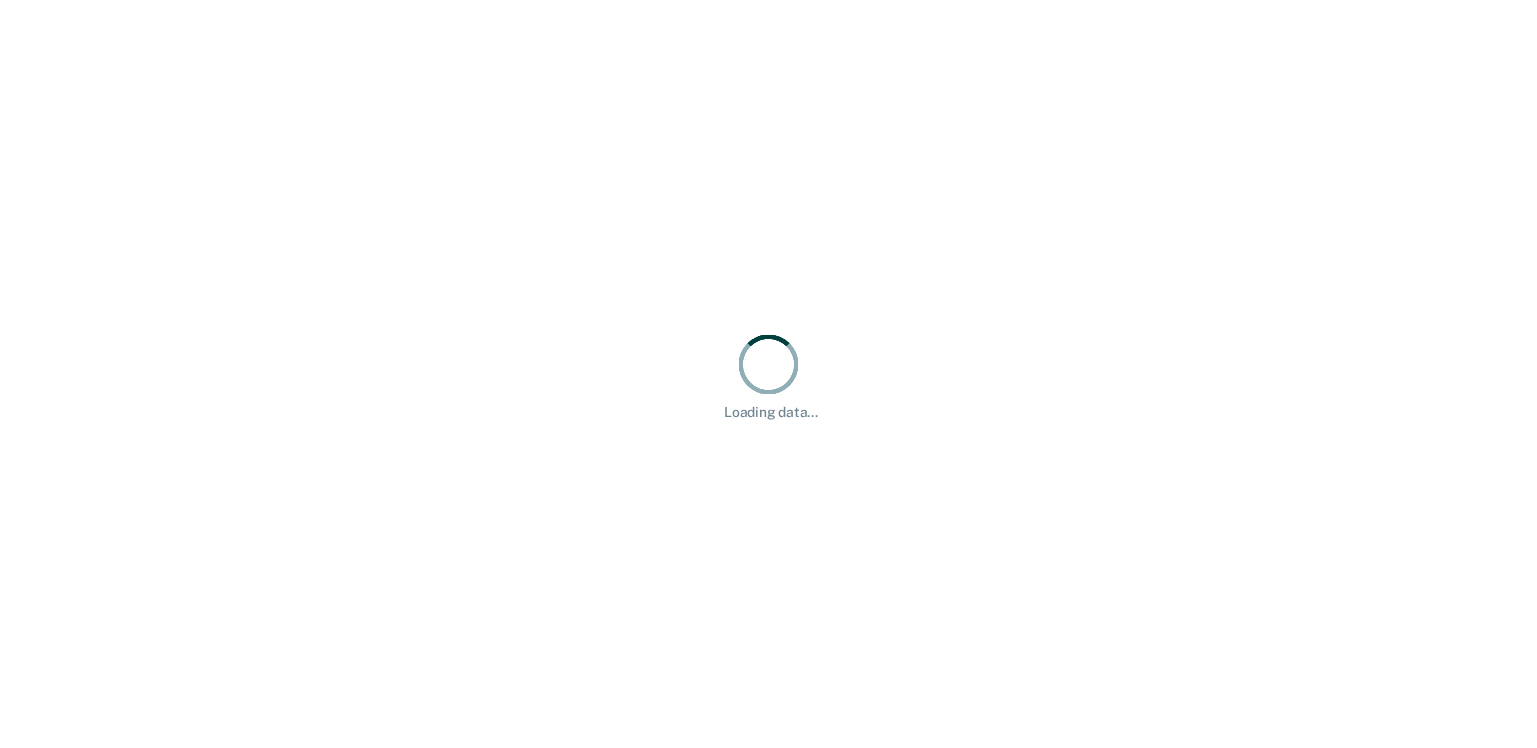 scroll, scrollTop: 0, scrollLeft: 0, axis: both 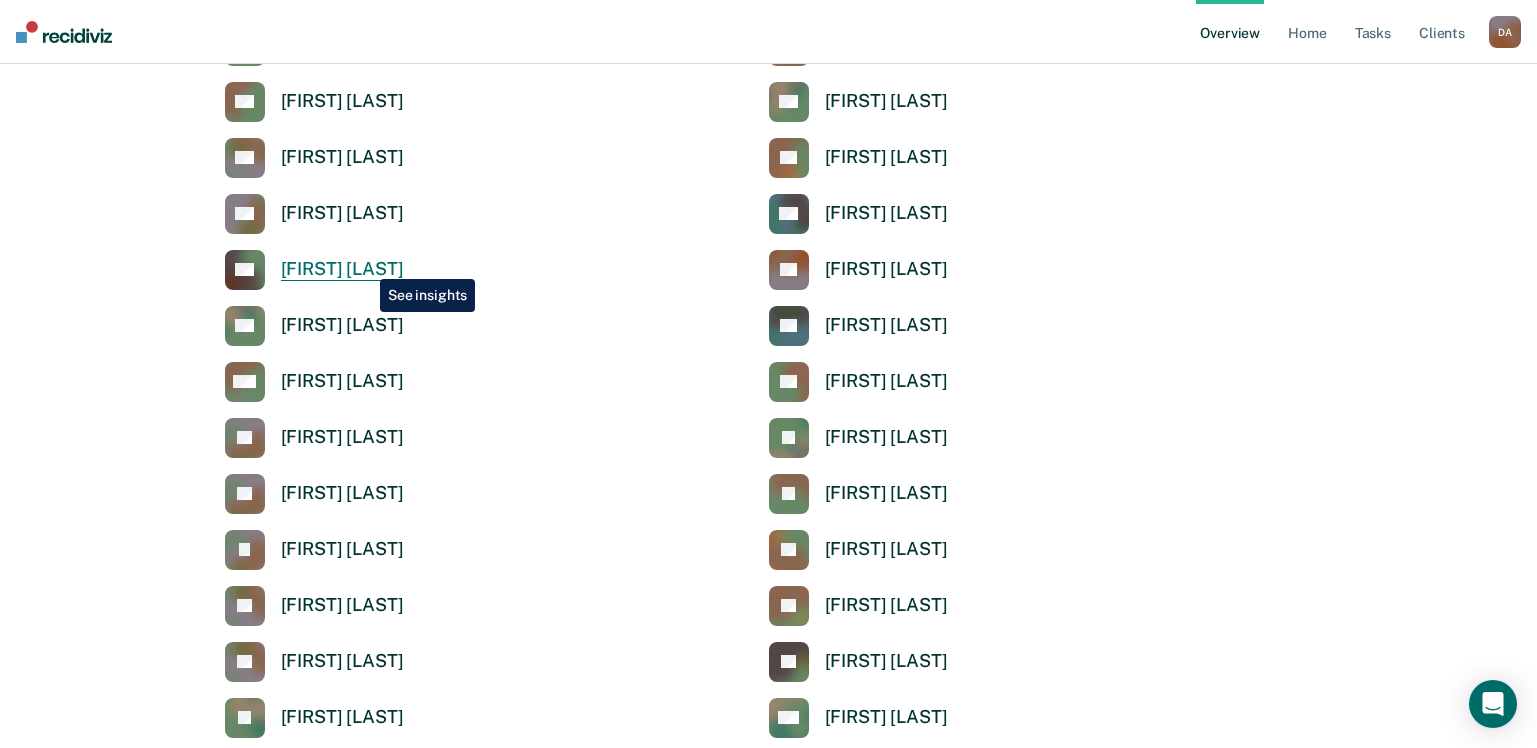 click on "[FIRST] [LAST]" at bounding box center (342, 269) 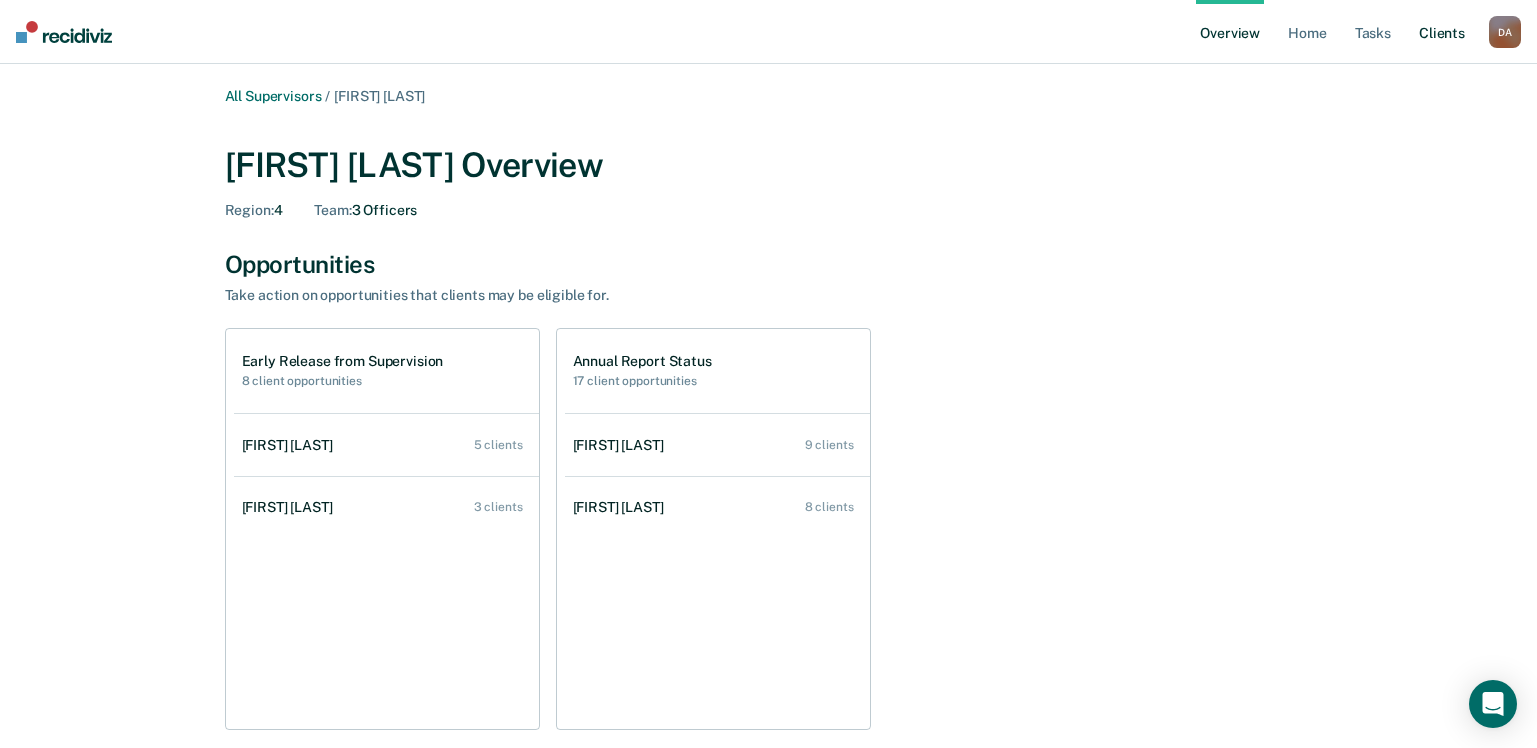 click on "Client s" at bounding box center [1442, 32] 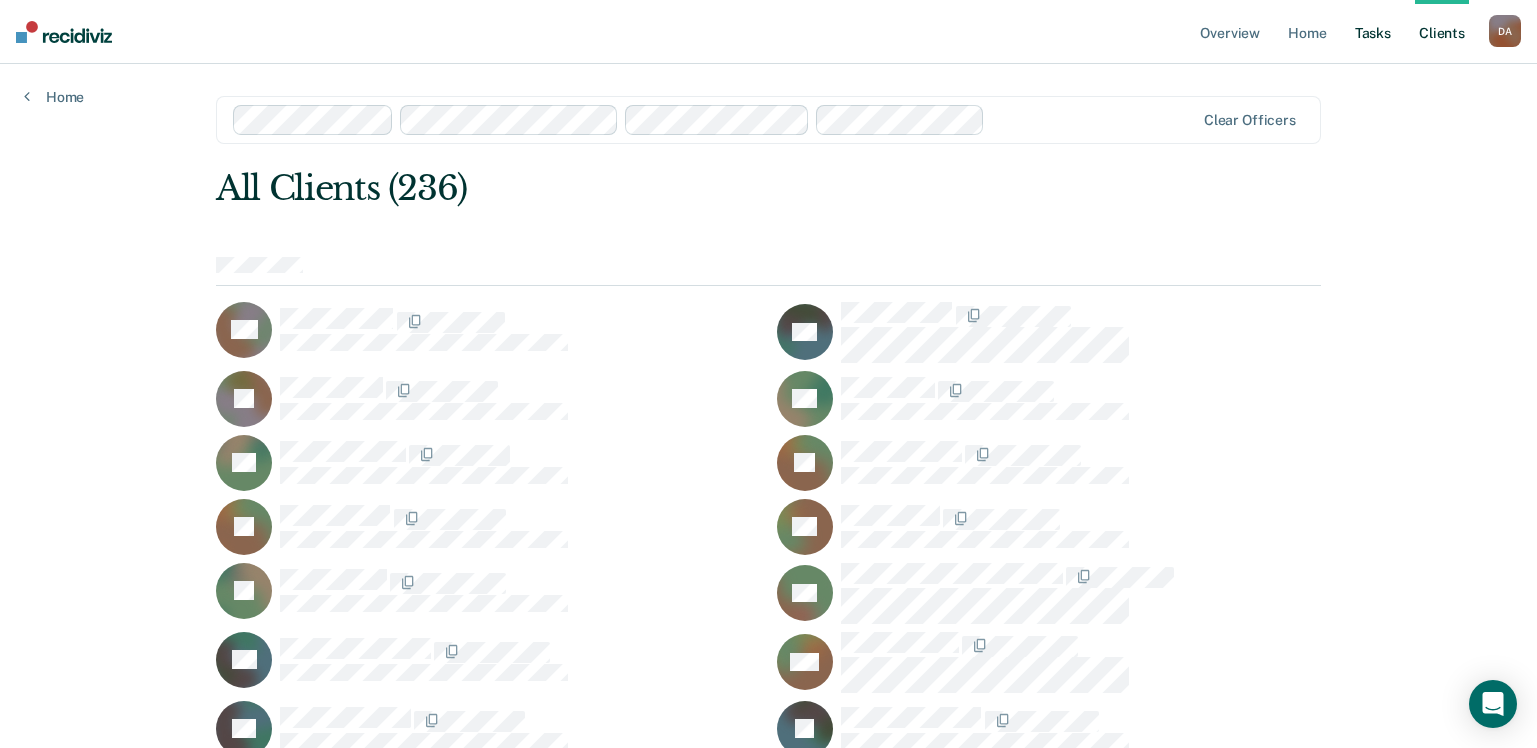 click on "Tasks" at bounding box center [1373, 32] 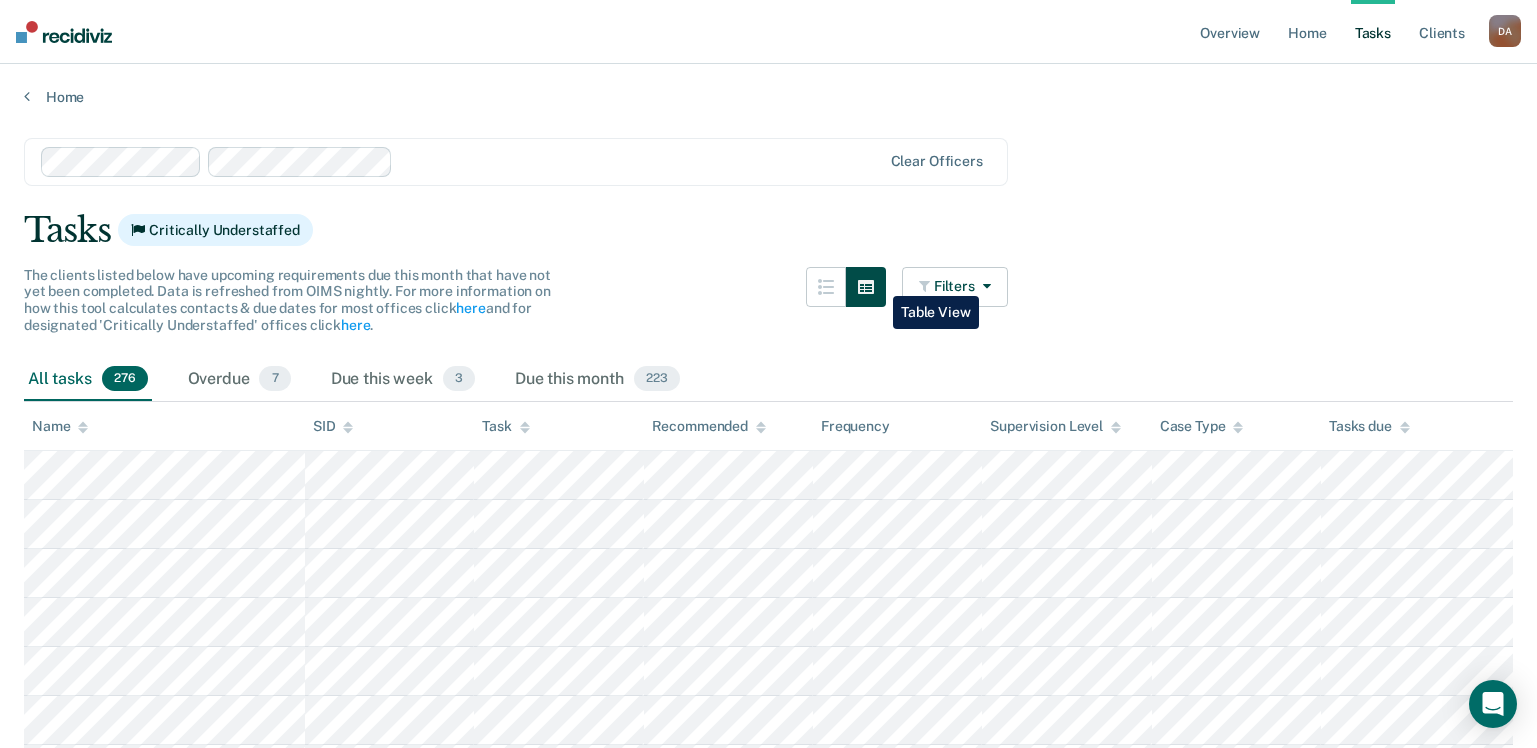 click 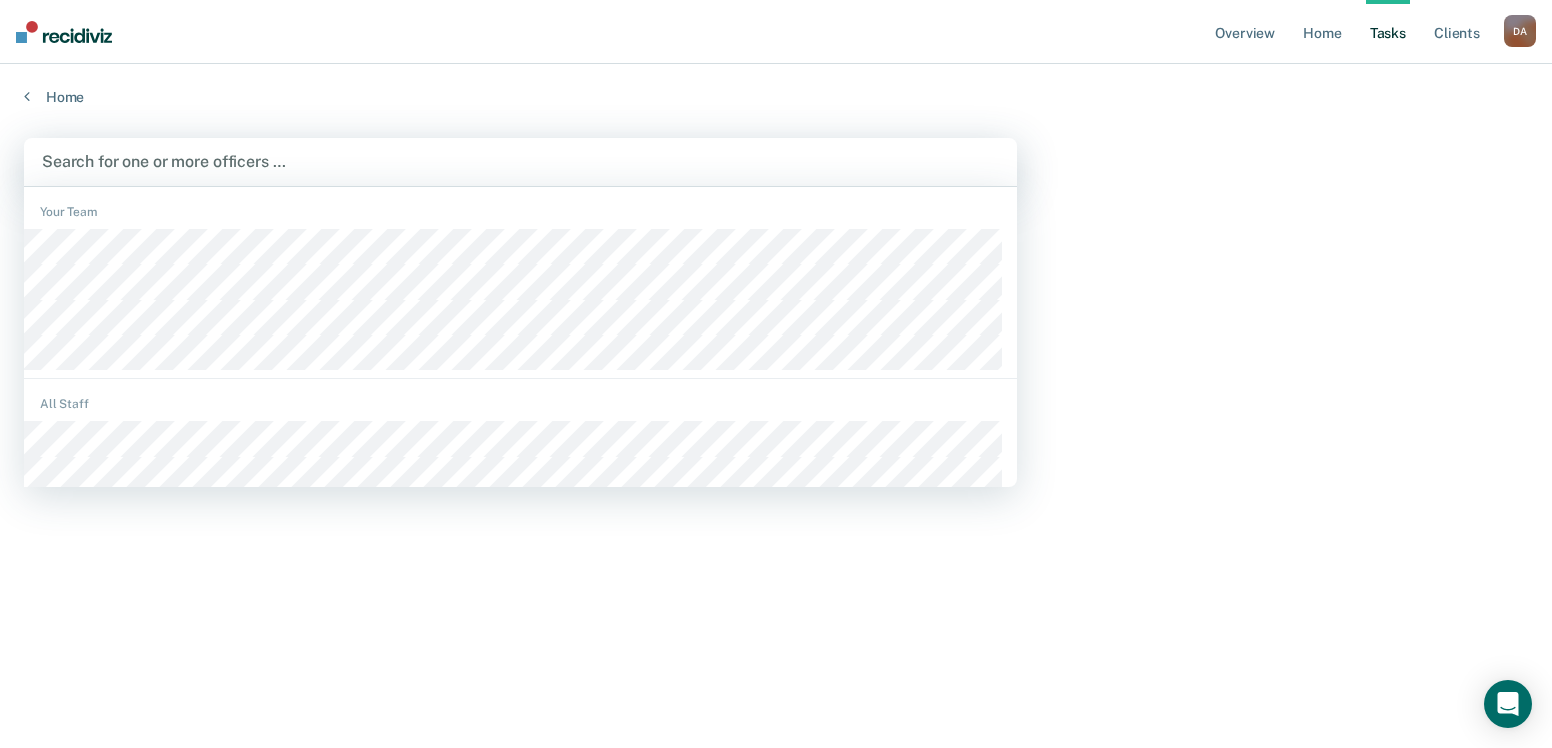 click at bounding box center (520, 161) 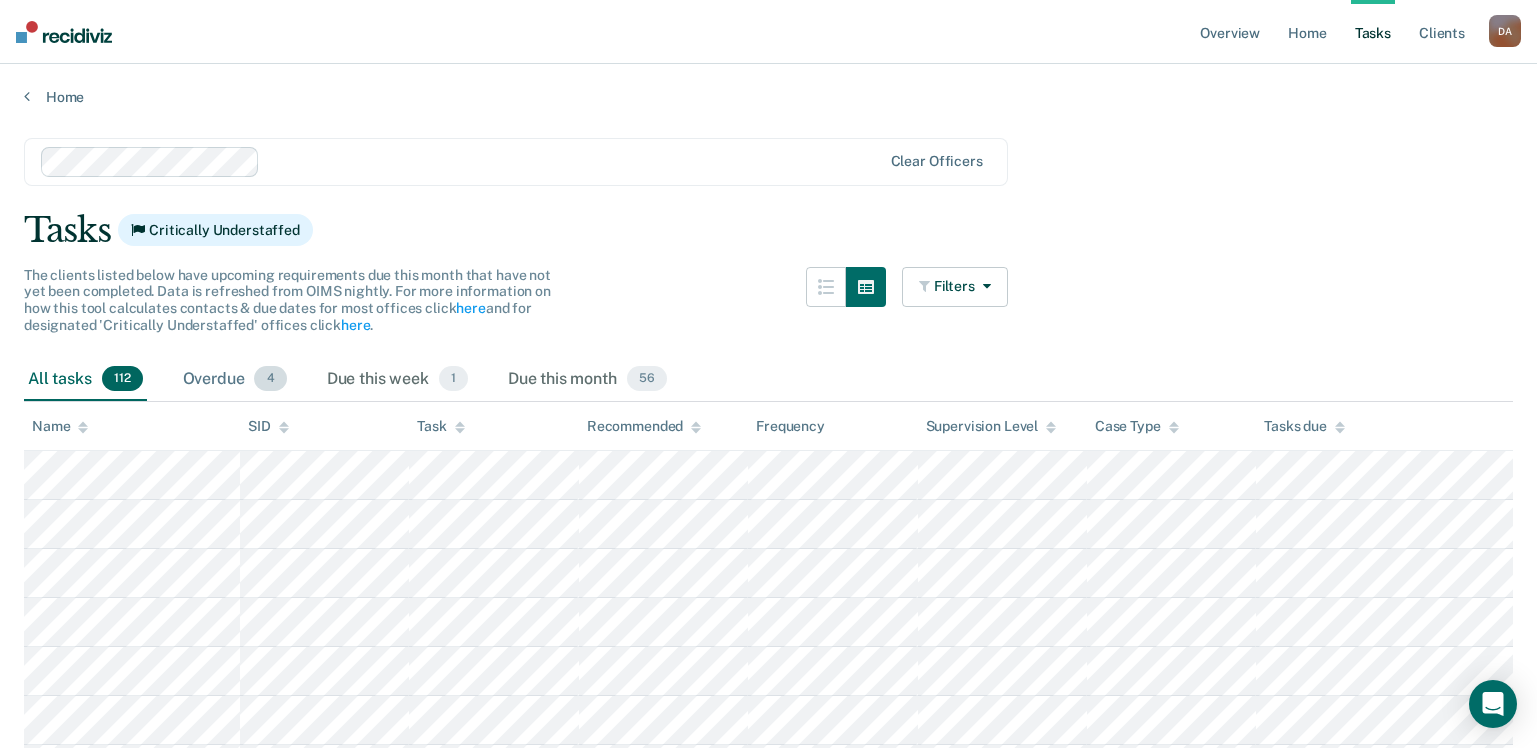 click on "4" at bounding box center [270, 379] 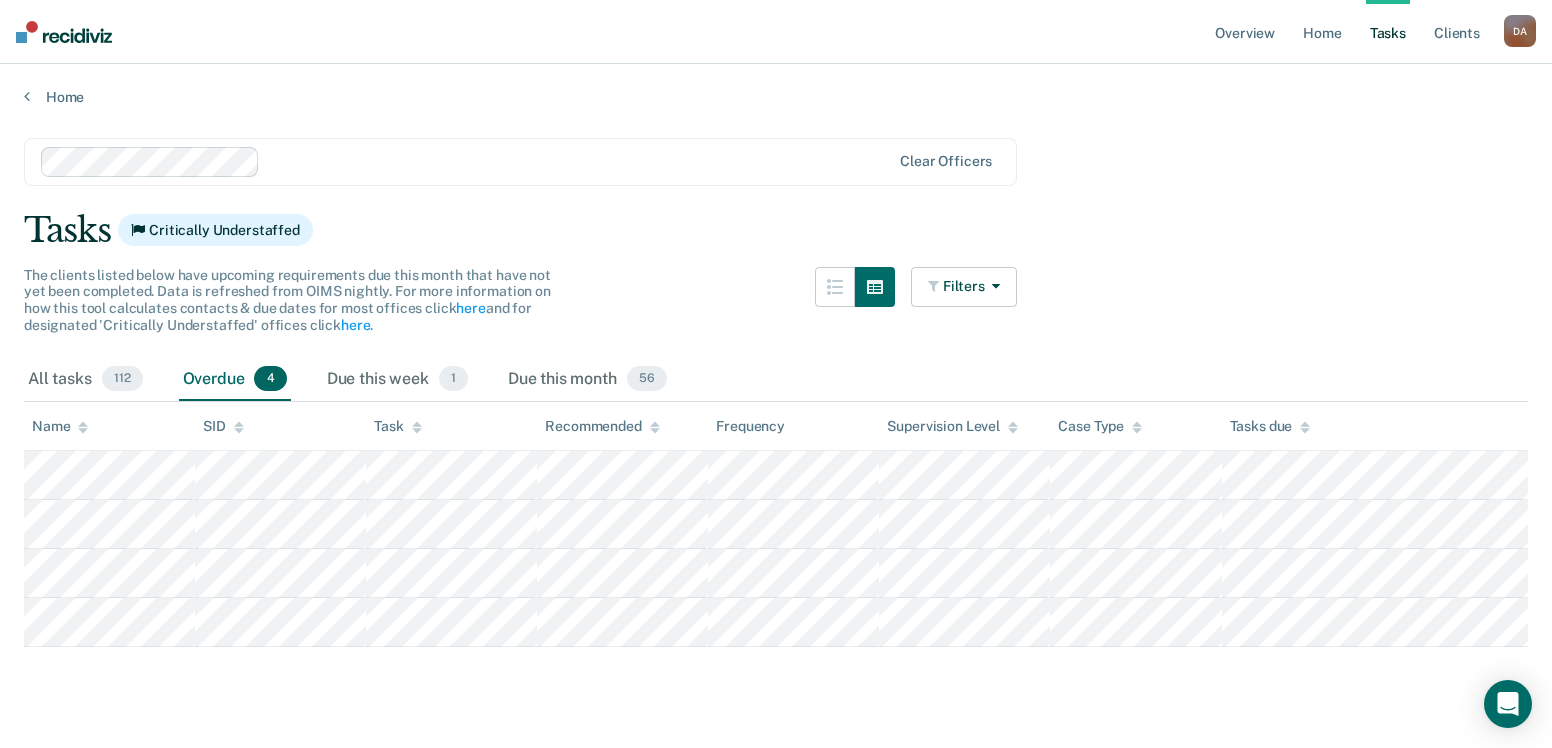 click on "4" at bounding box center [270, 379] 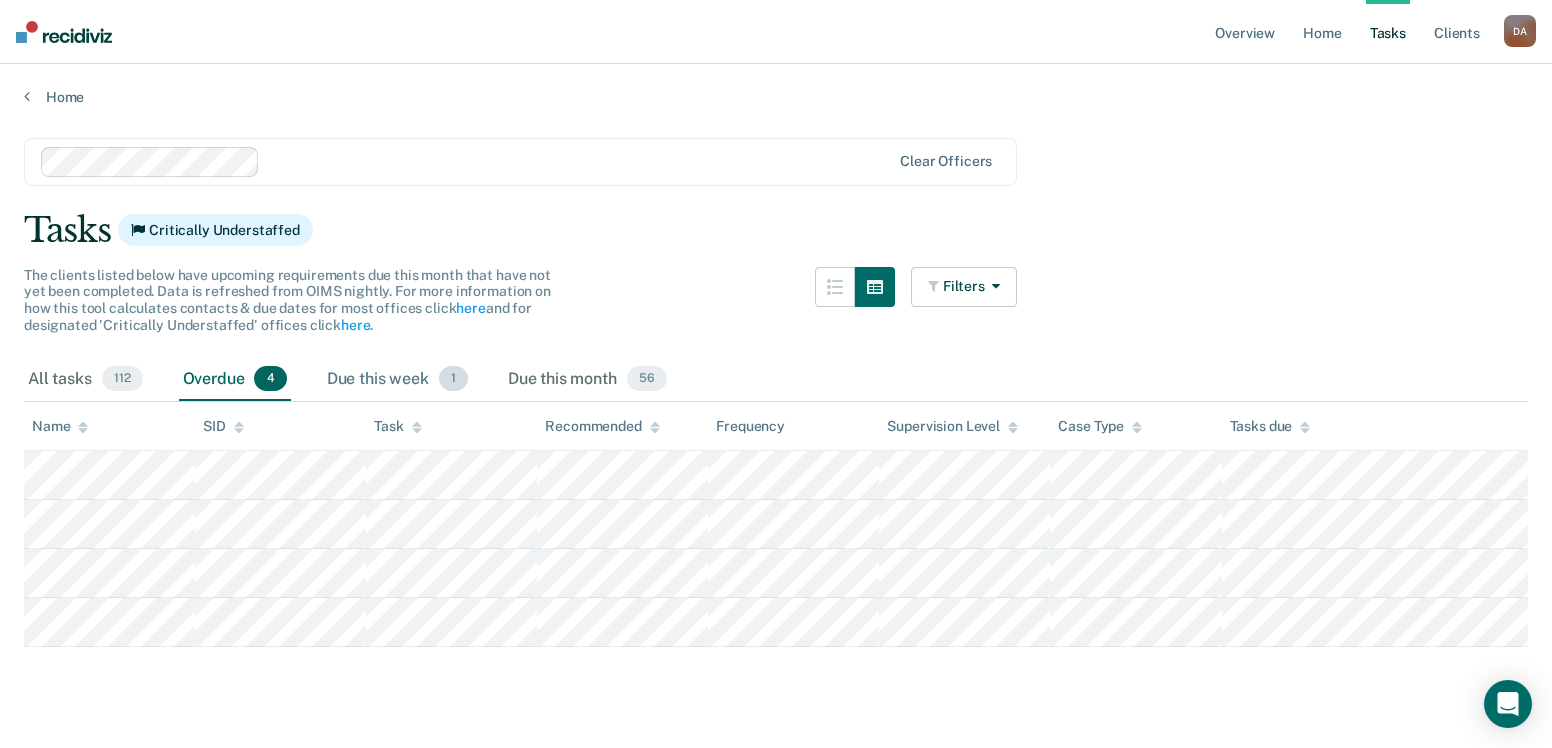 click on "Due this week 1" at bounding box center [397, 380] 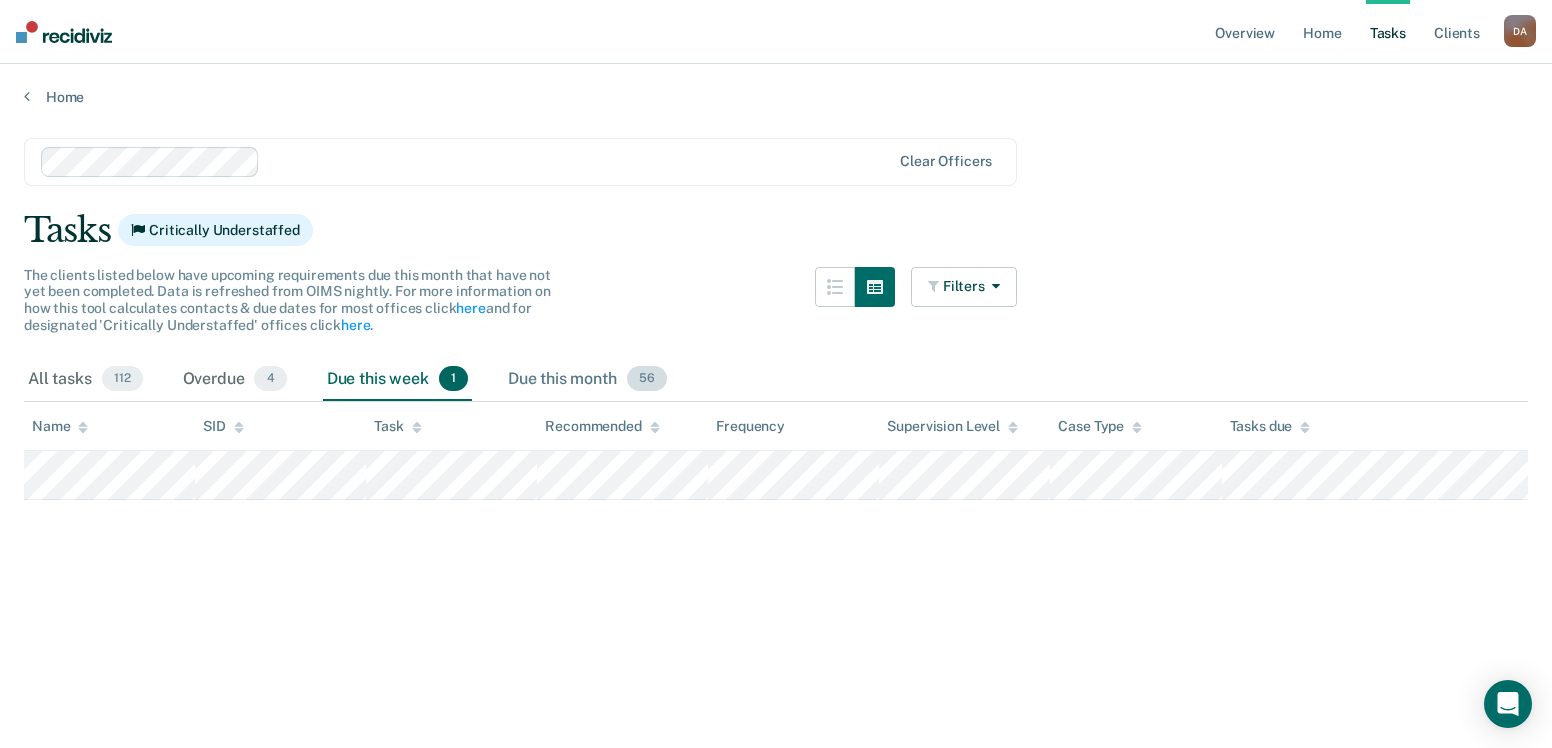 click on "Due this month 56" at bounding box center [587, 380] 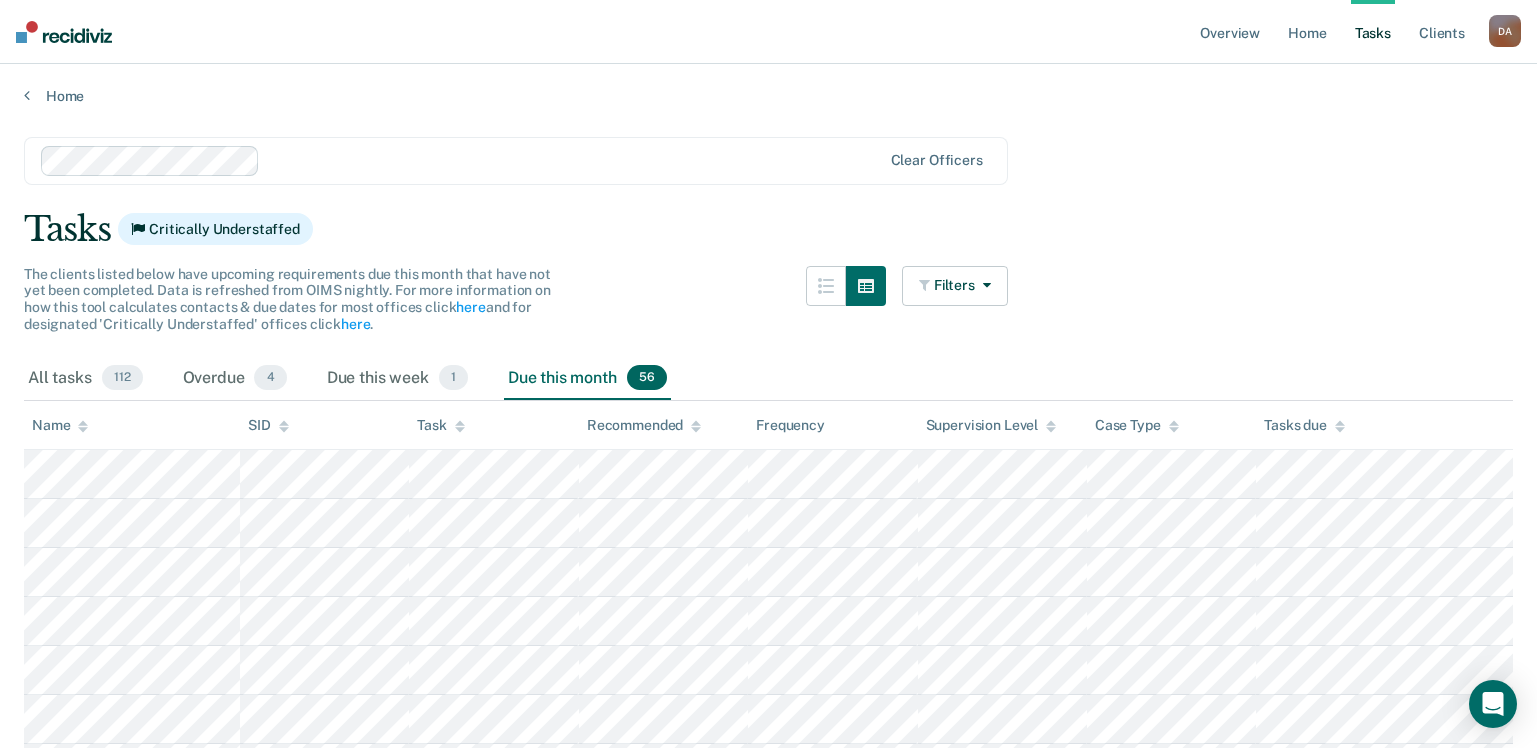 scroll, scrollTop: 0, scrollLeft: 0, axis: both 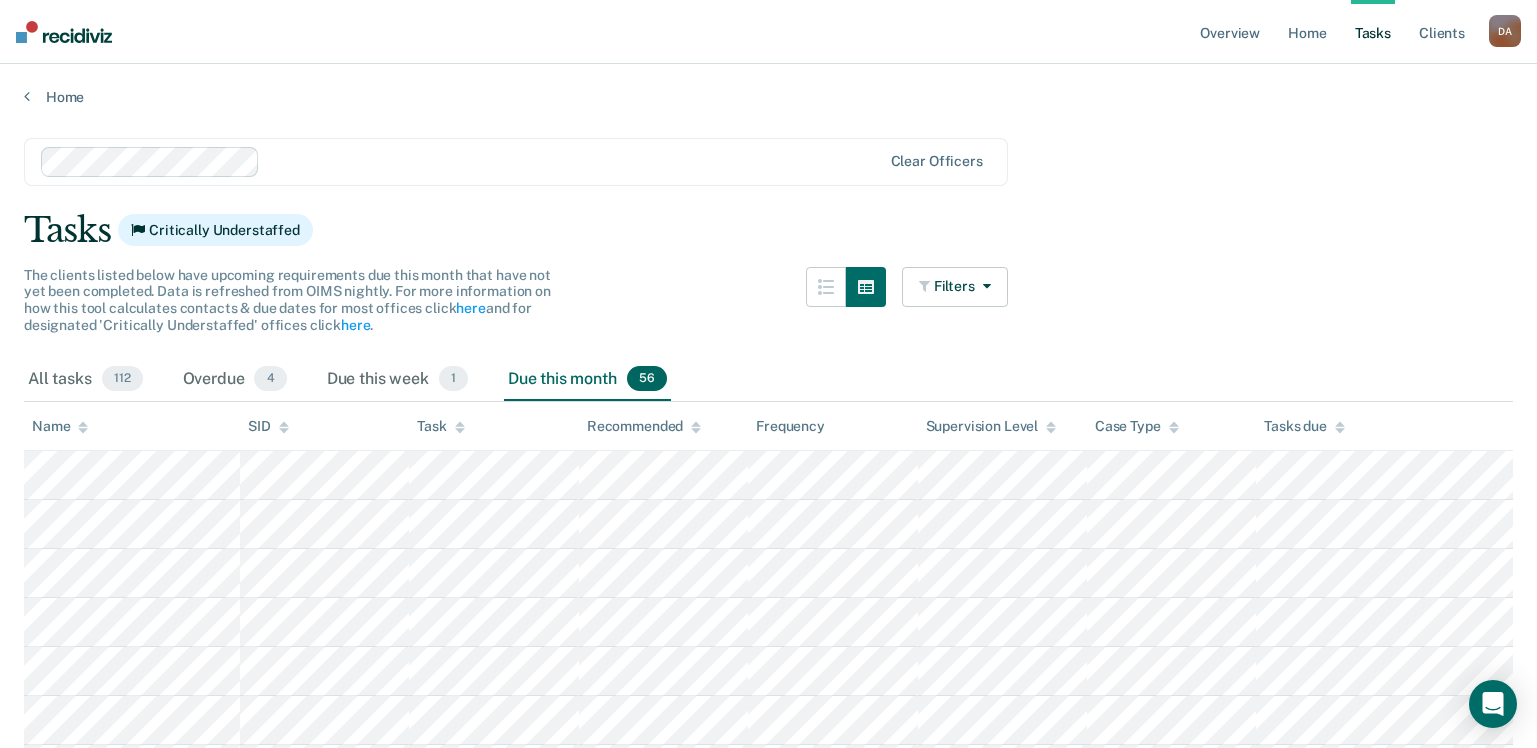 click 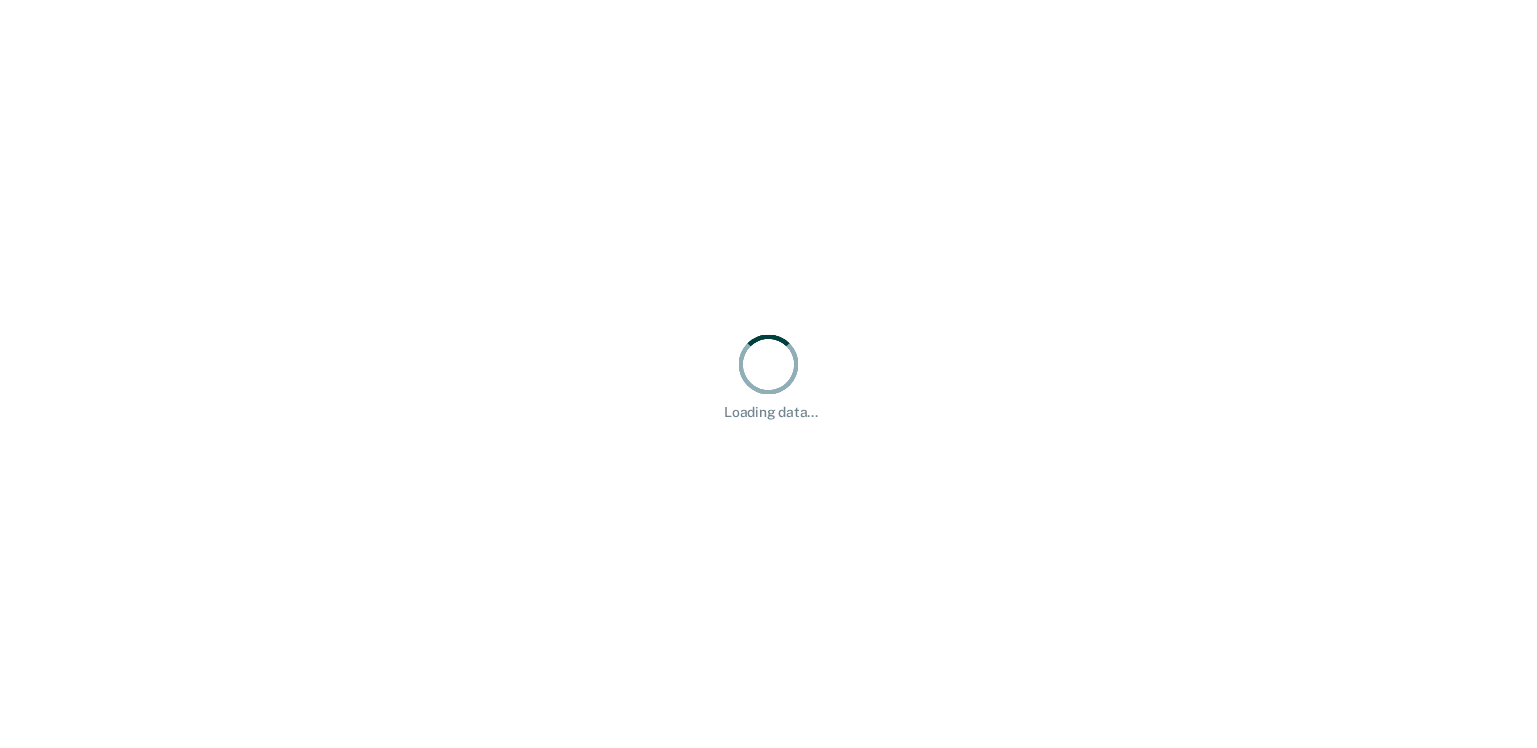 scroll, scrollTop: 0, scrollLeft: 0, axis: both 